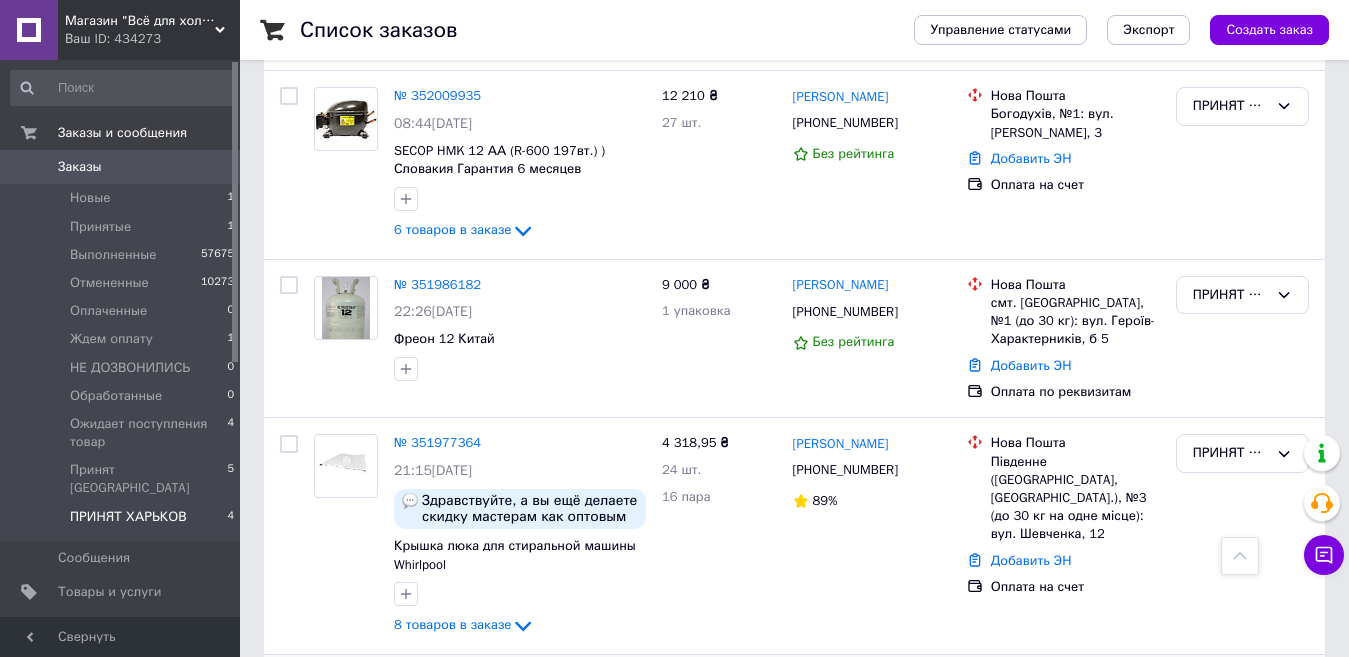 scroll, scrollTop: 214, scrollLeft: 0, axis: vertical 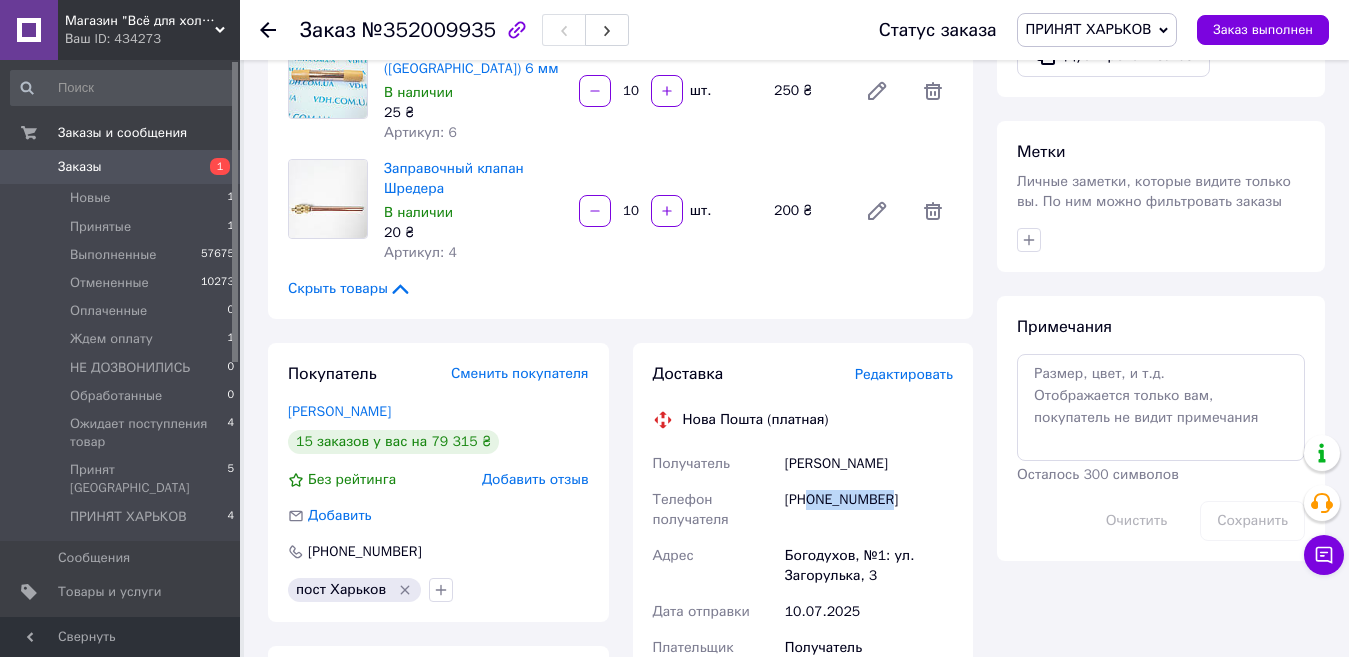 drag, startPoint x: 900, startPoint y: 457, endPoint x: 814, endPoint y: 465, distance: 86.37129 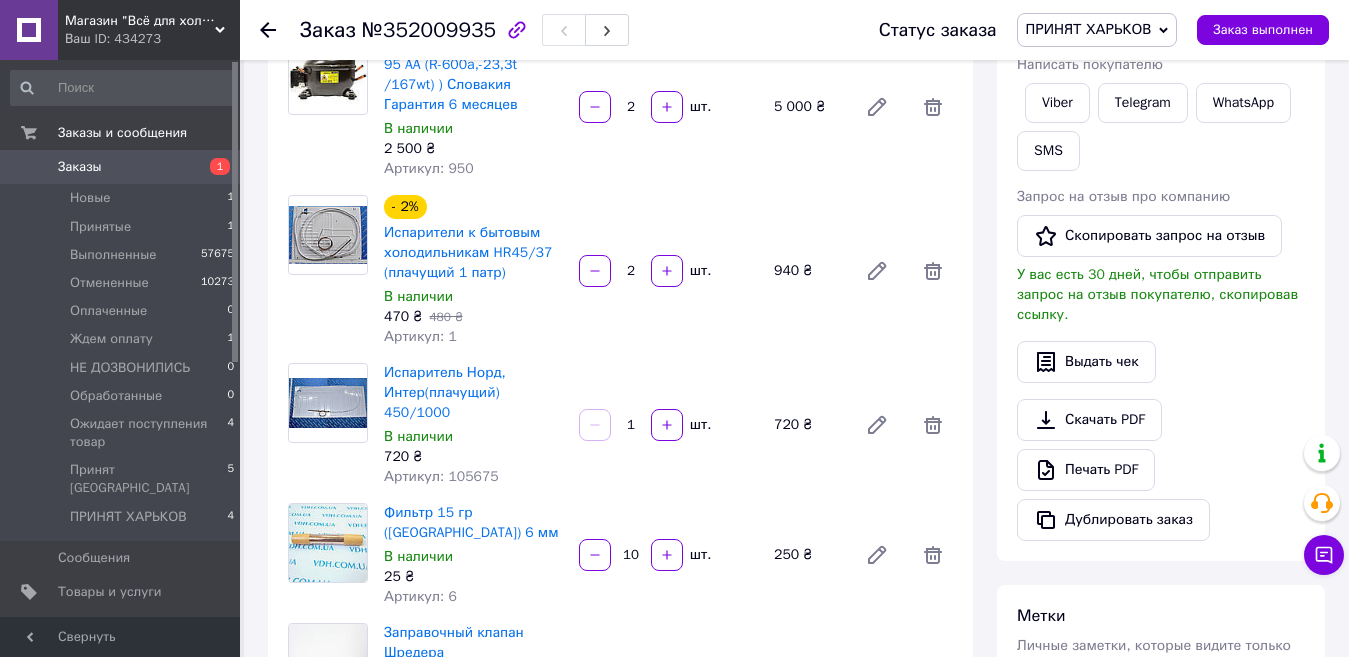 scroll, scrollTop: 400, scrollLeft: 0, axis: vertical 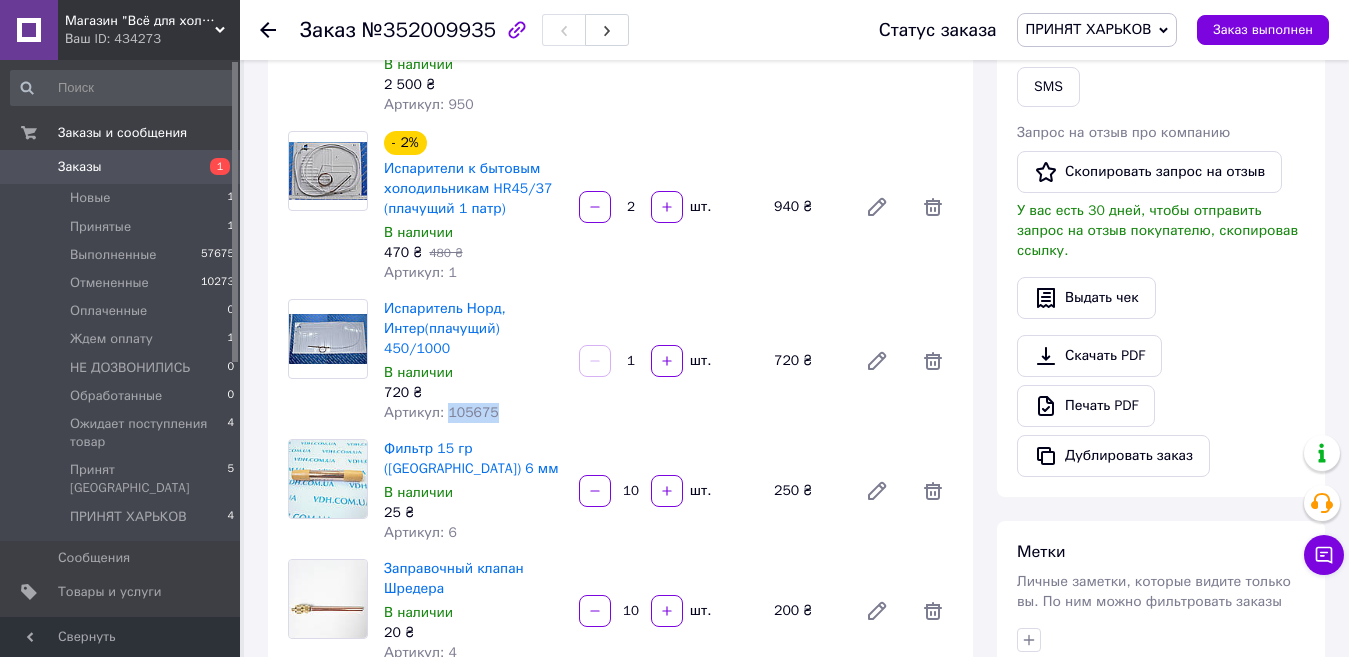 drag, startPoint x: 493, startPoint y: 390, endPoint x: 445, endPoint y: 406, distance: 50.596443 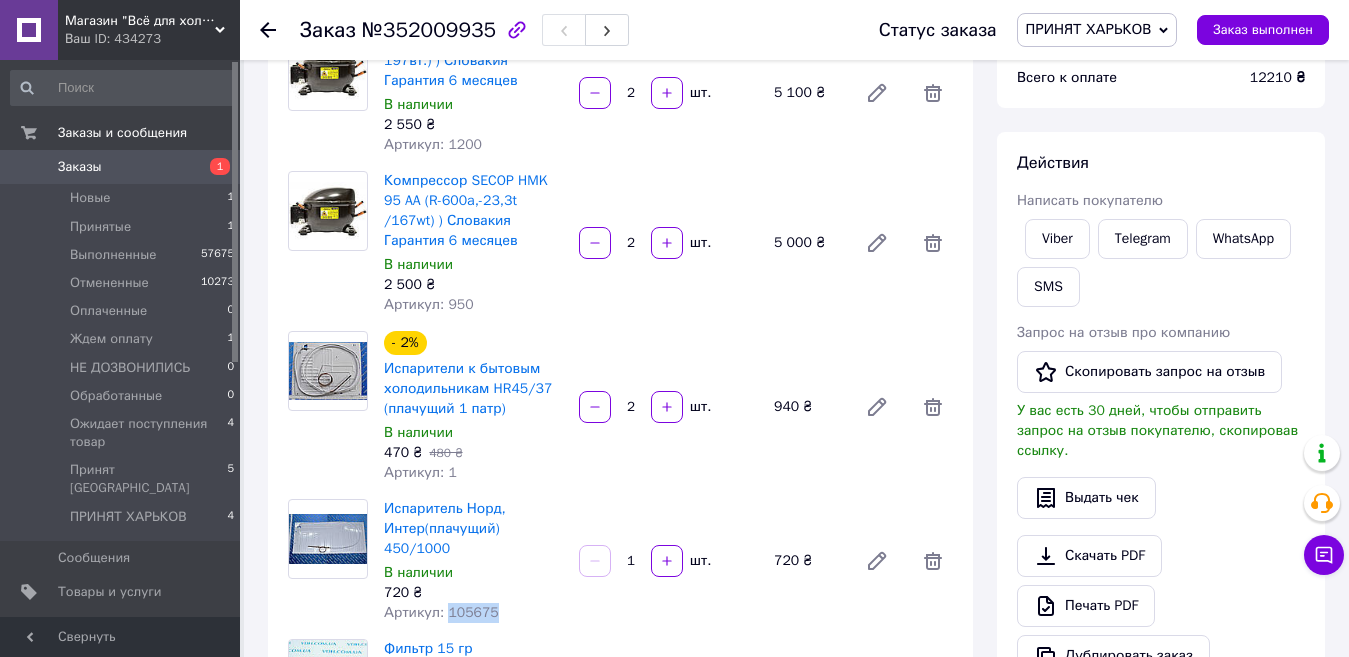 scroll, scrollTop: 0, scrollLeft: 0, axis: both 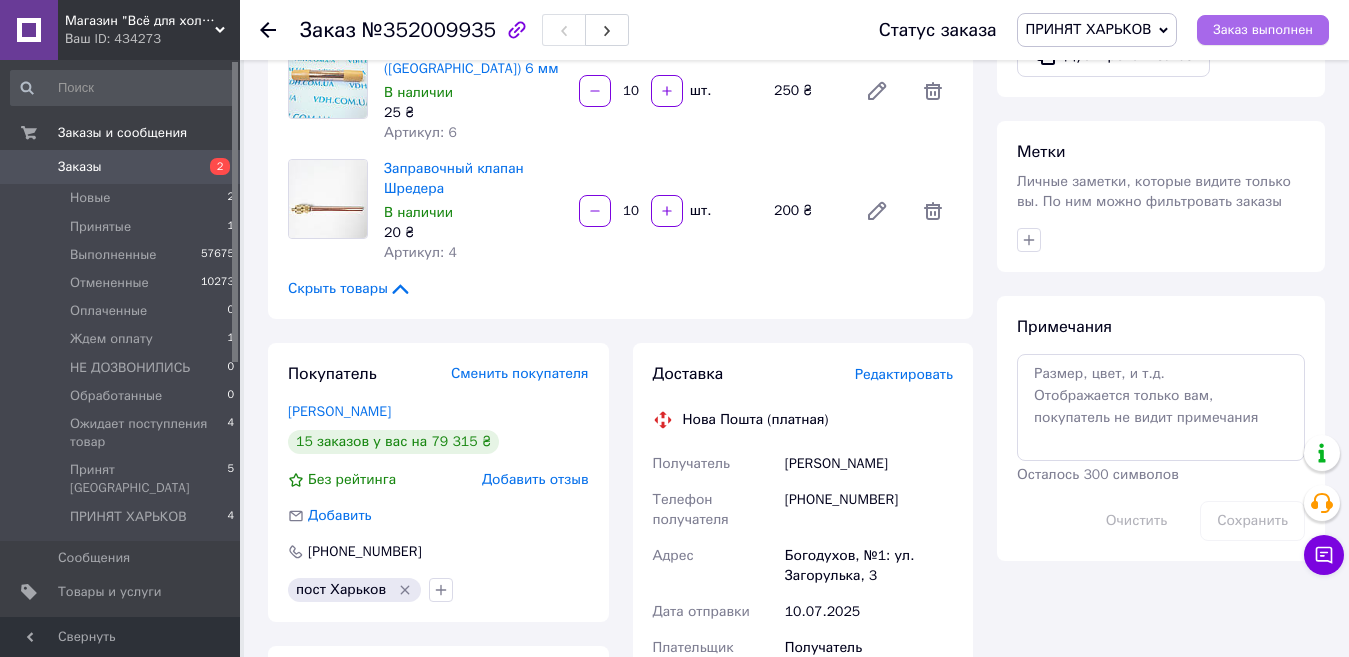 click on "Заказ выполнен" at bounding box center [1263, 30] 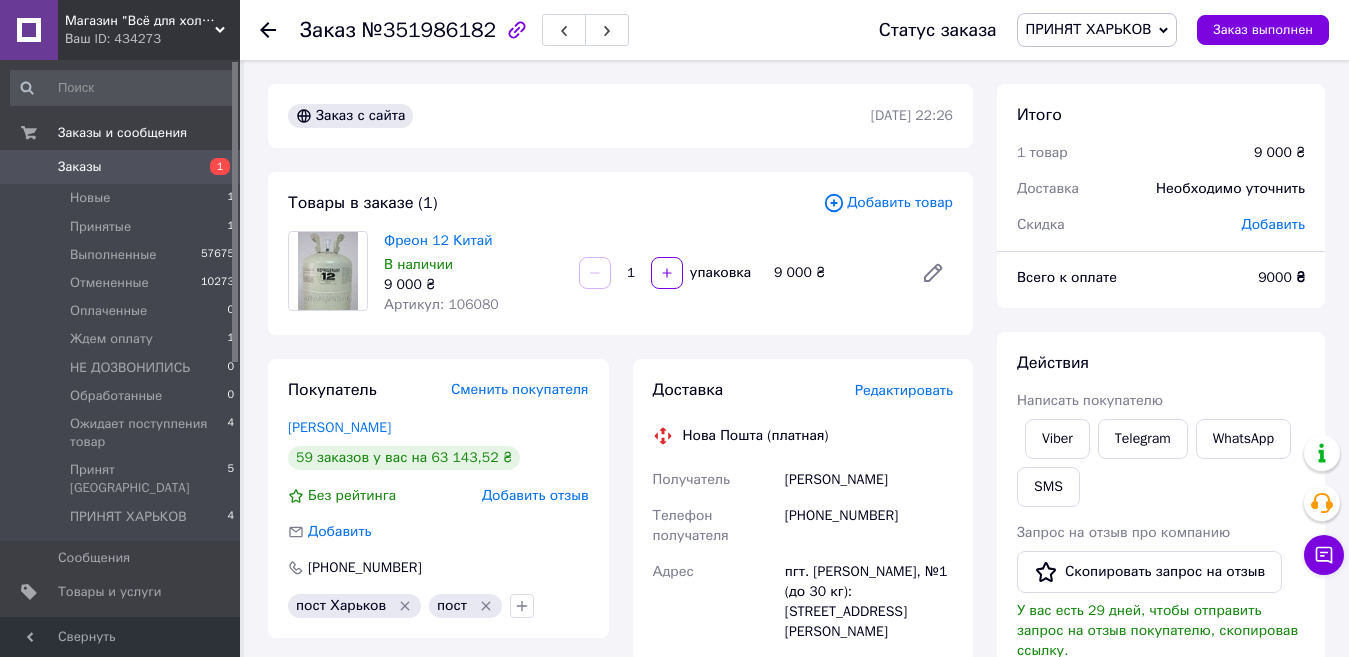 scroll, scrollTop: 0, scrollLeft: 0, axis: both 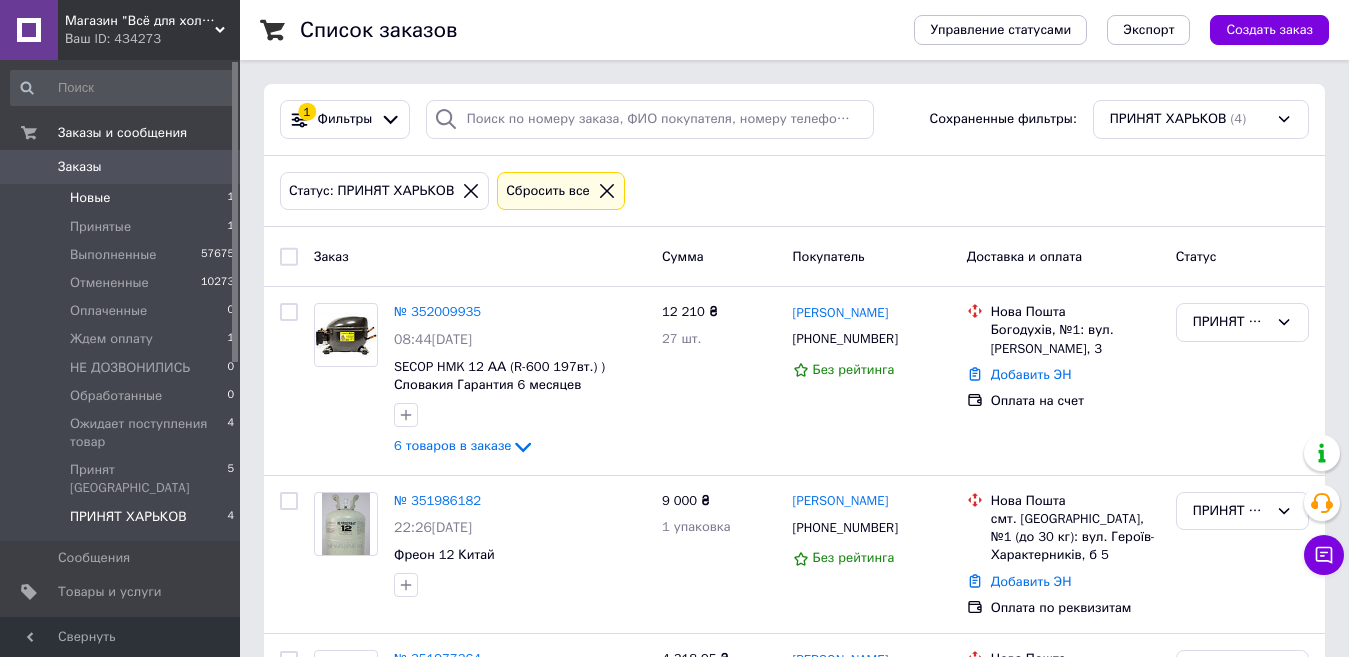 click on "Новые" at bounding box center [90, 198] 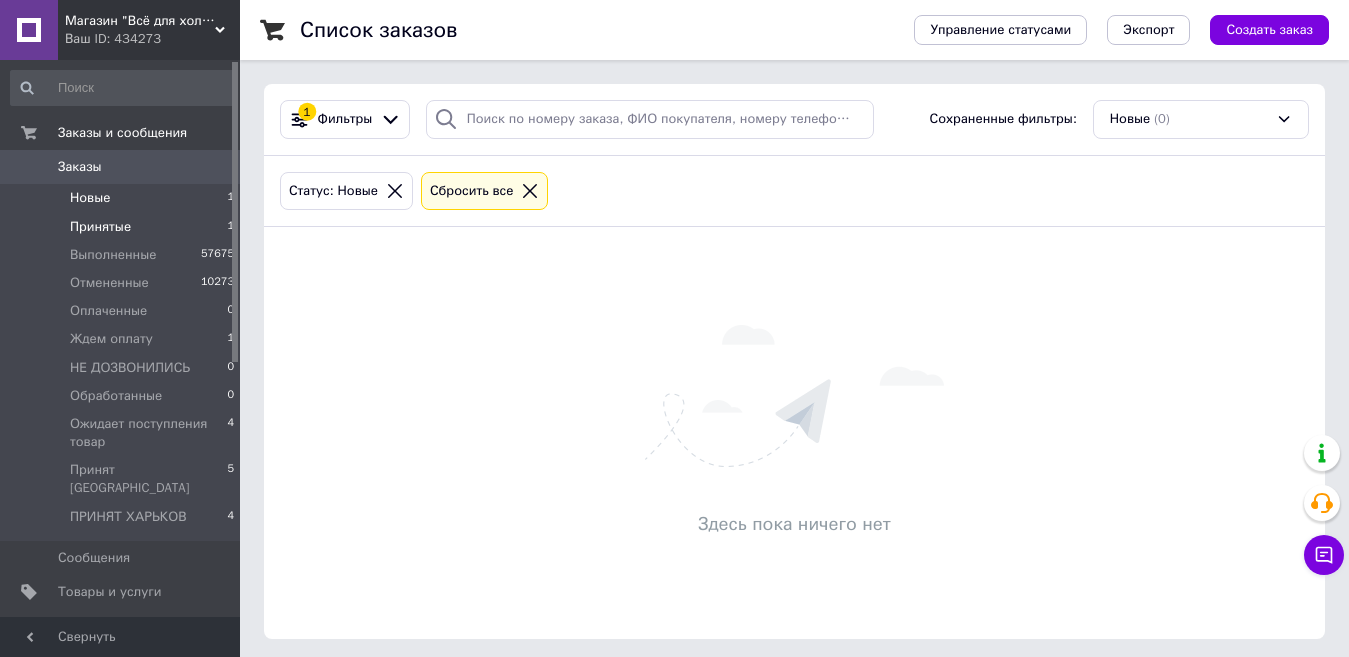 click on "Принятые" at bounding box center (100, 227) 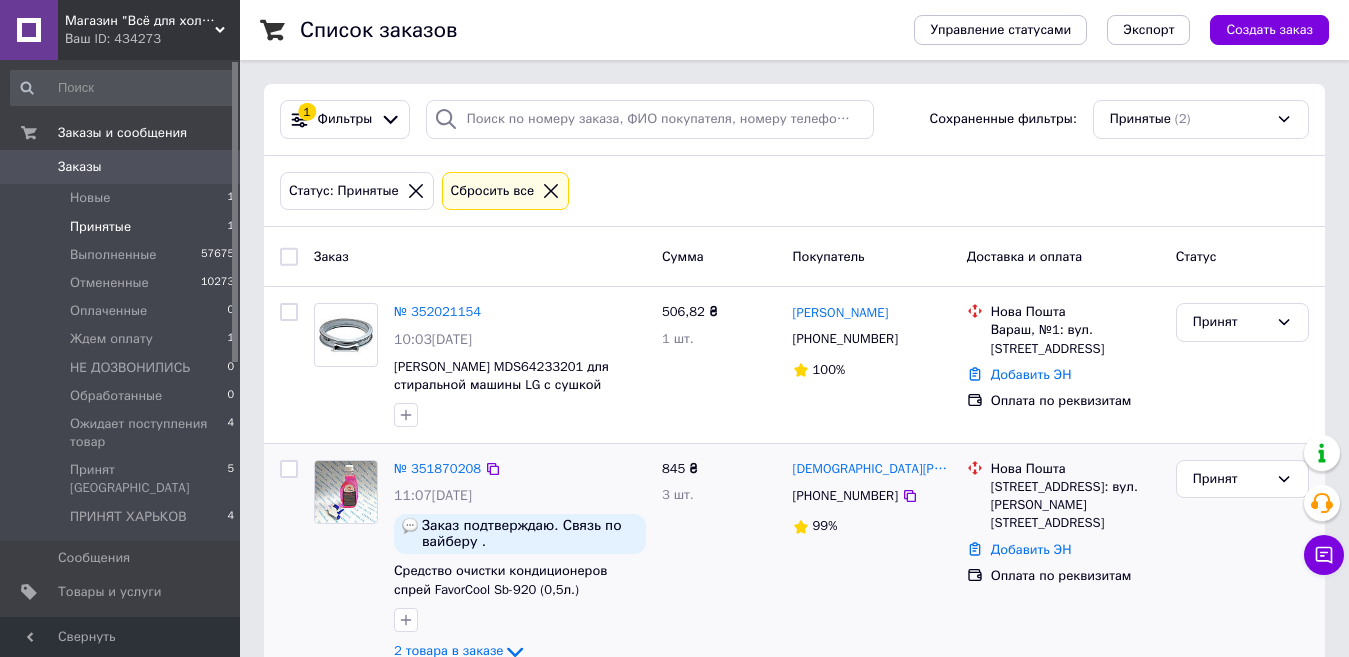 scroll, scrollTop: 47, scrollLeft: 0, axis: vertical 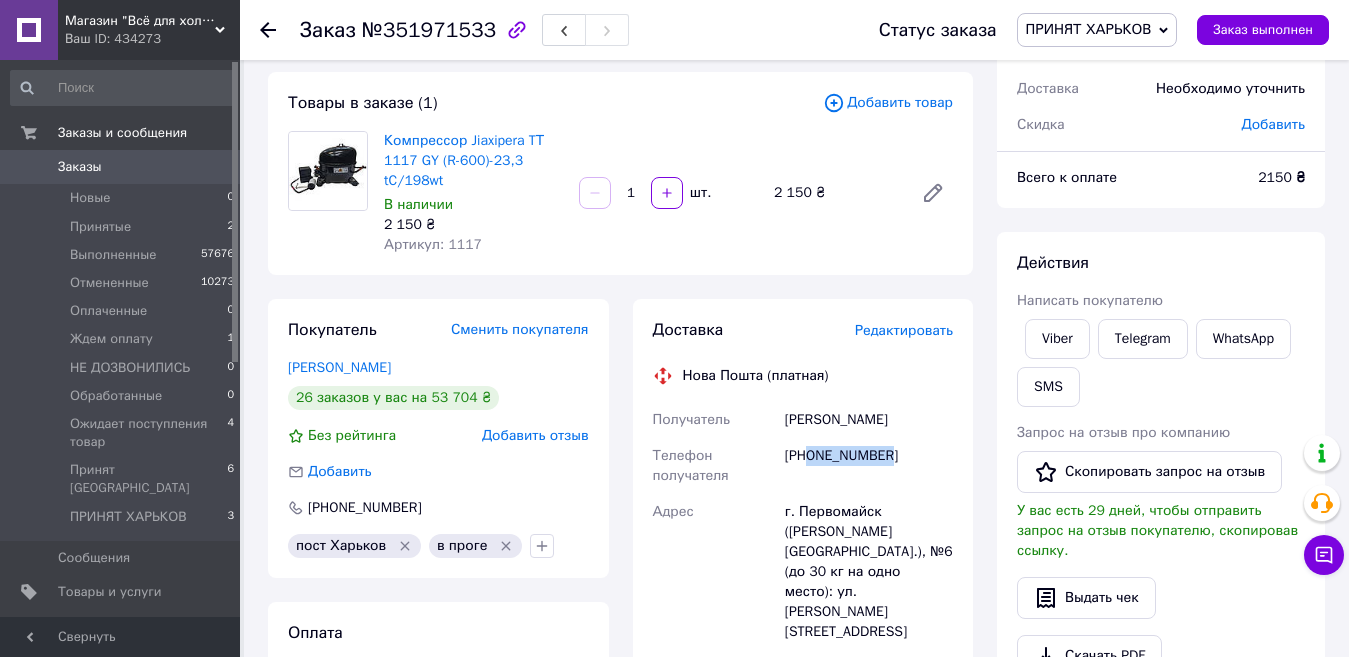 drag, startPoint x: 897, startPoint y: 455, endPoint x: 811, endPoint y: 471, distance: 87.47571 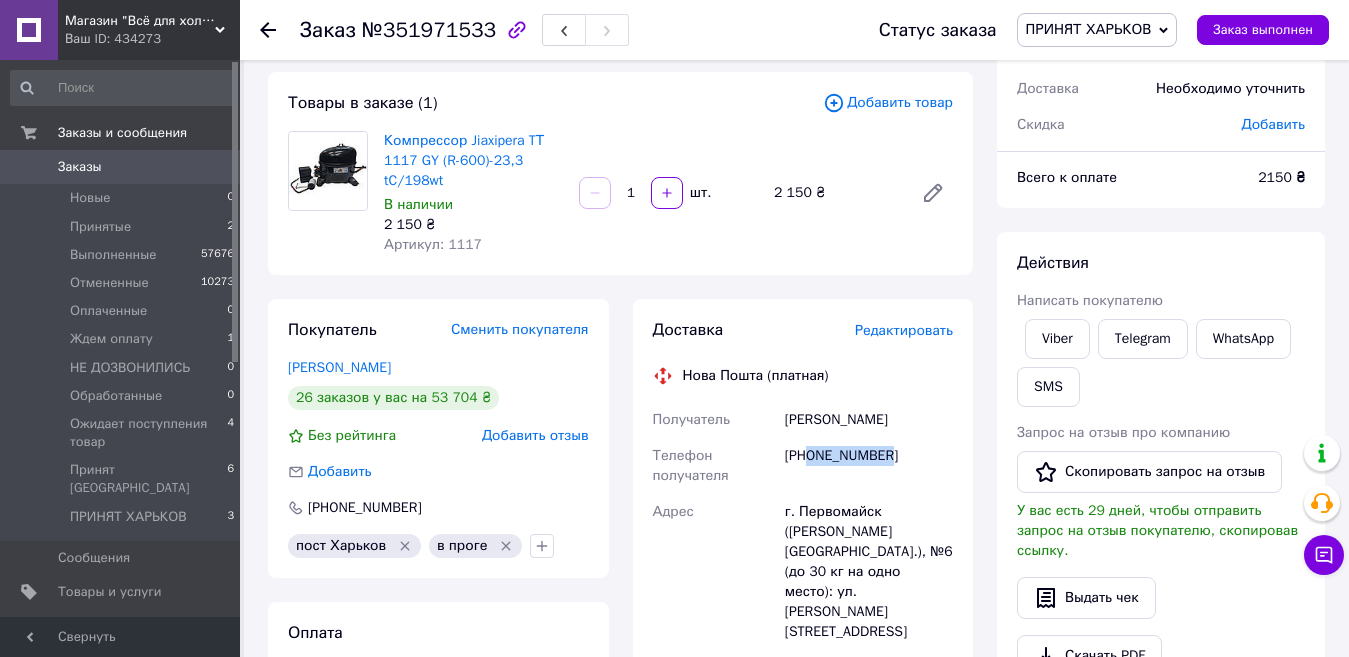 scroll, scrollTop: 200, scrollLeft: 0, axis: vertical 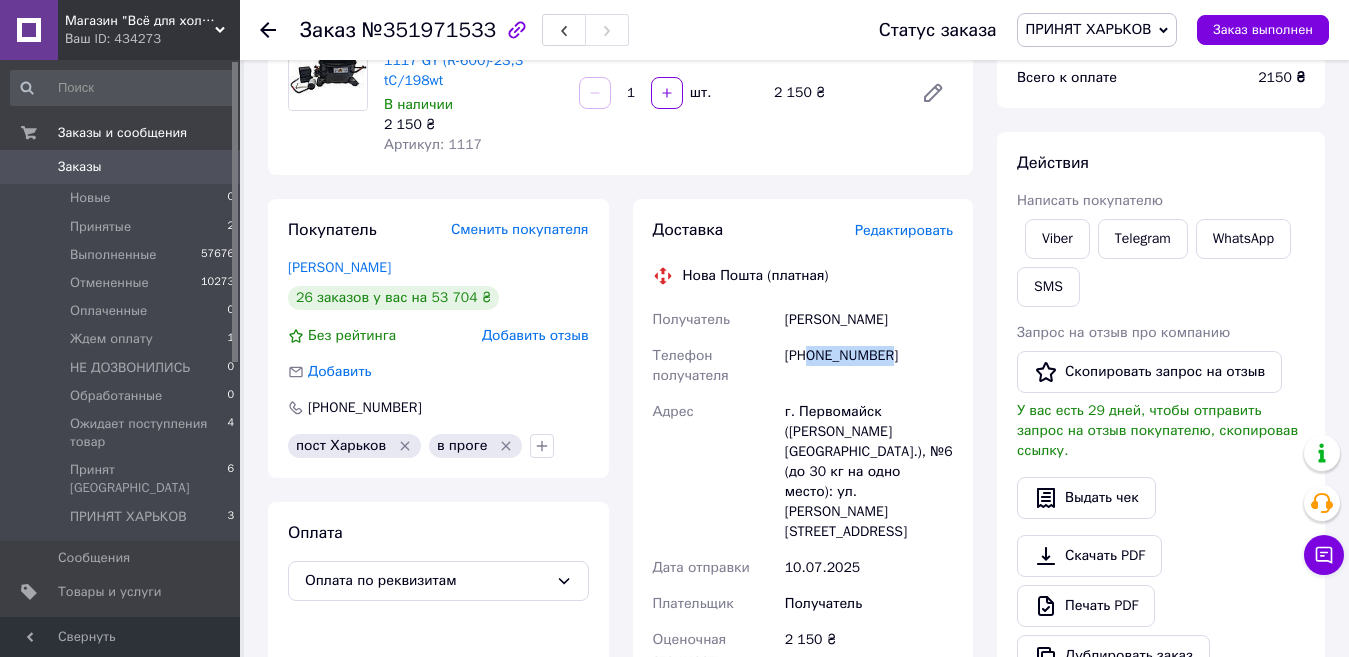 click on "+380669429224" at bounding box center (869, 366) 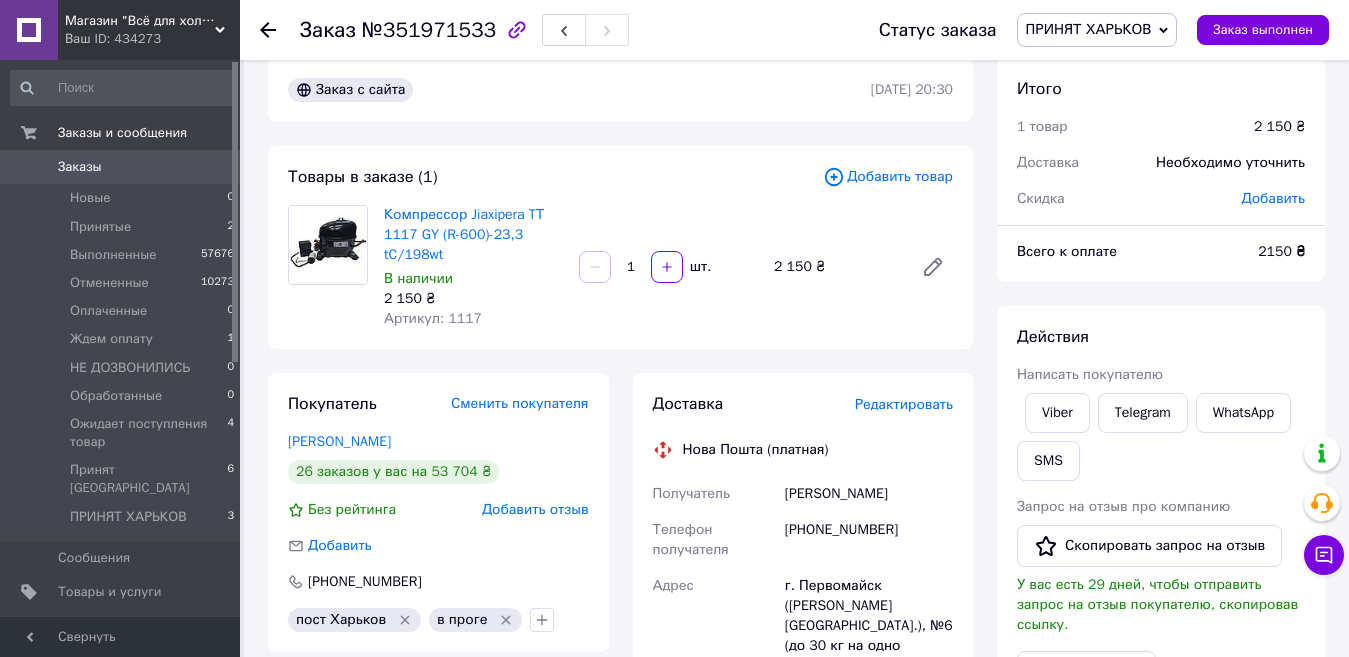 scroll, scrollTop: 0, scrollLeft: 0, axis: both 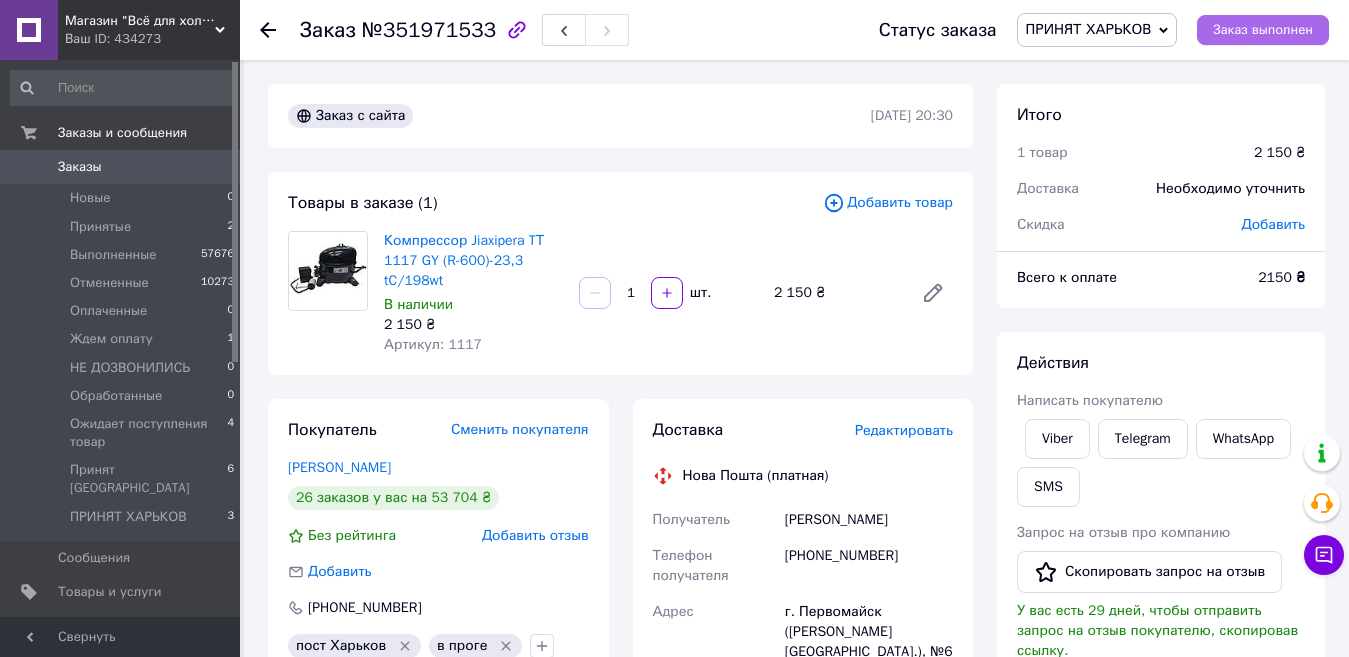 click on "Заказ выполнен" at bounding box center (1263, 30) 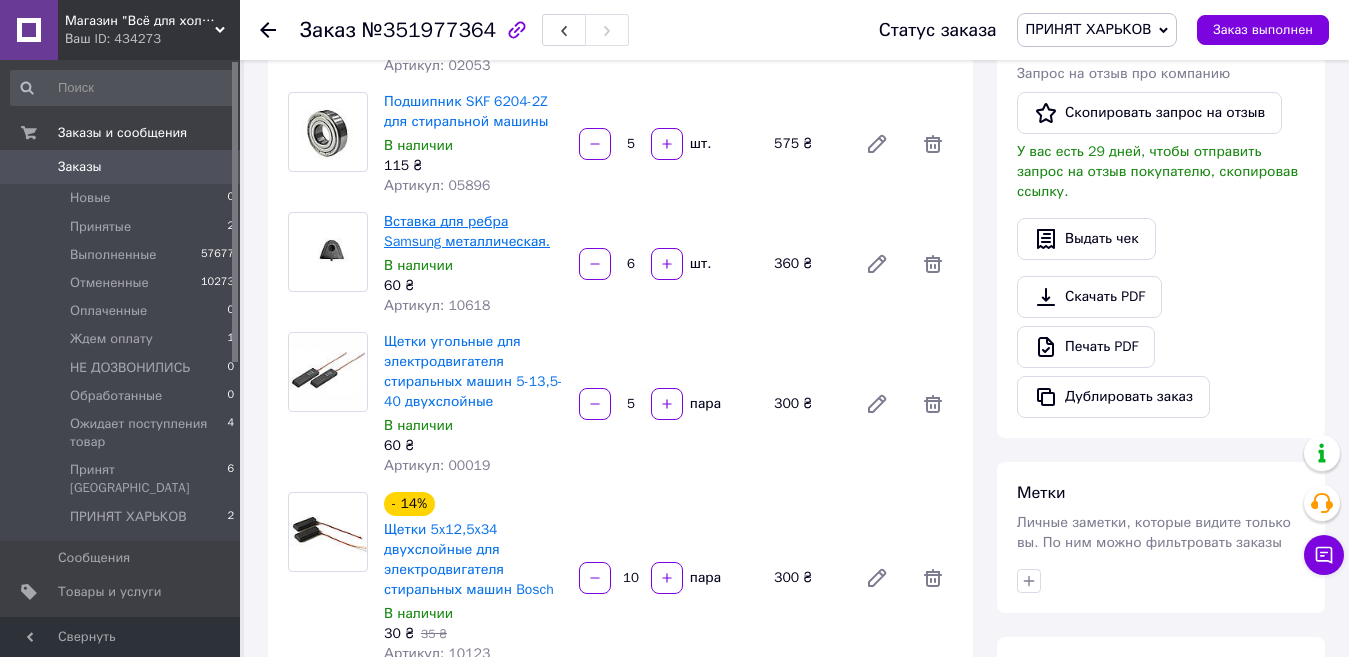 scroll, scrollTop: 201, scrollLeft: 0, axis: vertical 